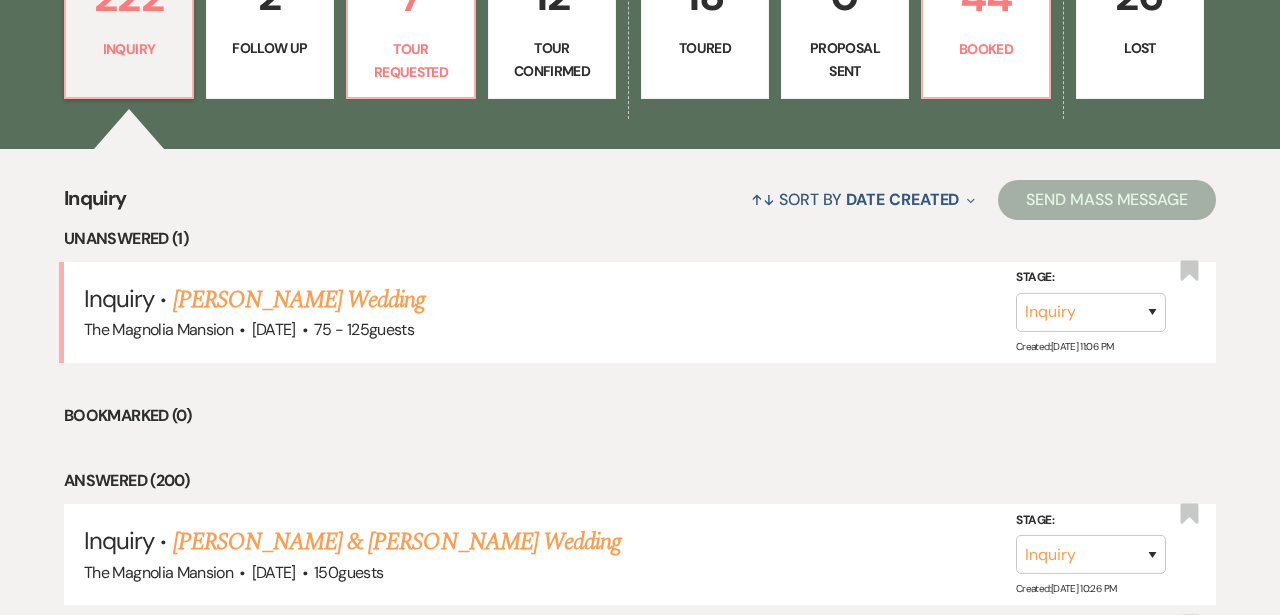 scroll, scrollTop: 625, scrollLeft: 0, axis: vertical 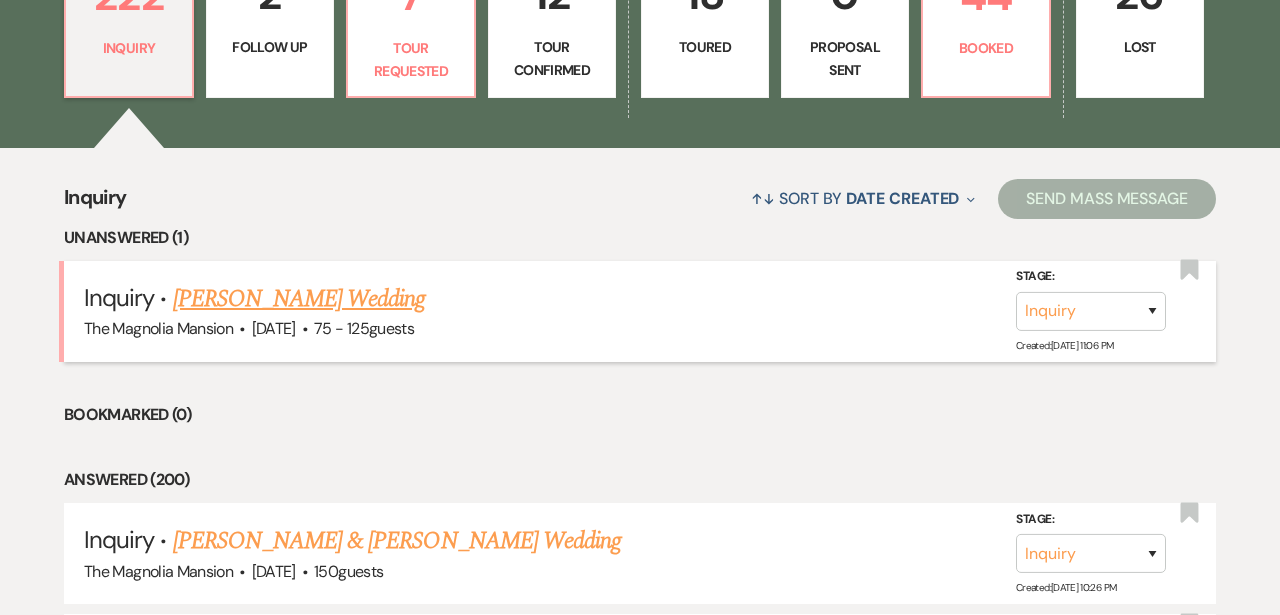 click on "[PERSON_NAME] Wedding" at bounding box center [299, 299] 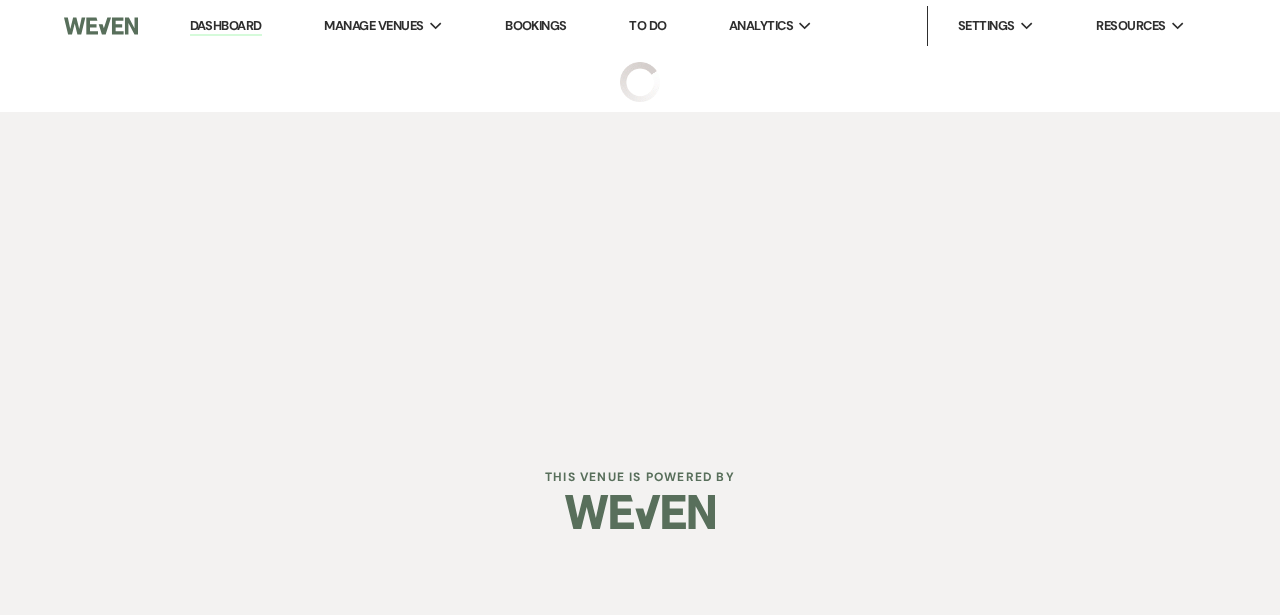 scroll, scrollTop: 0, scrollLeft: 0, axis: both 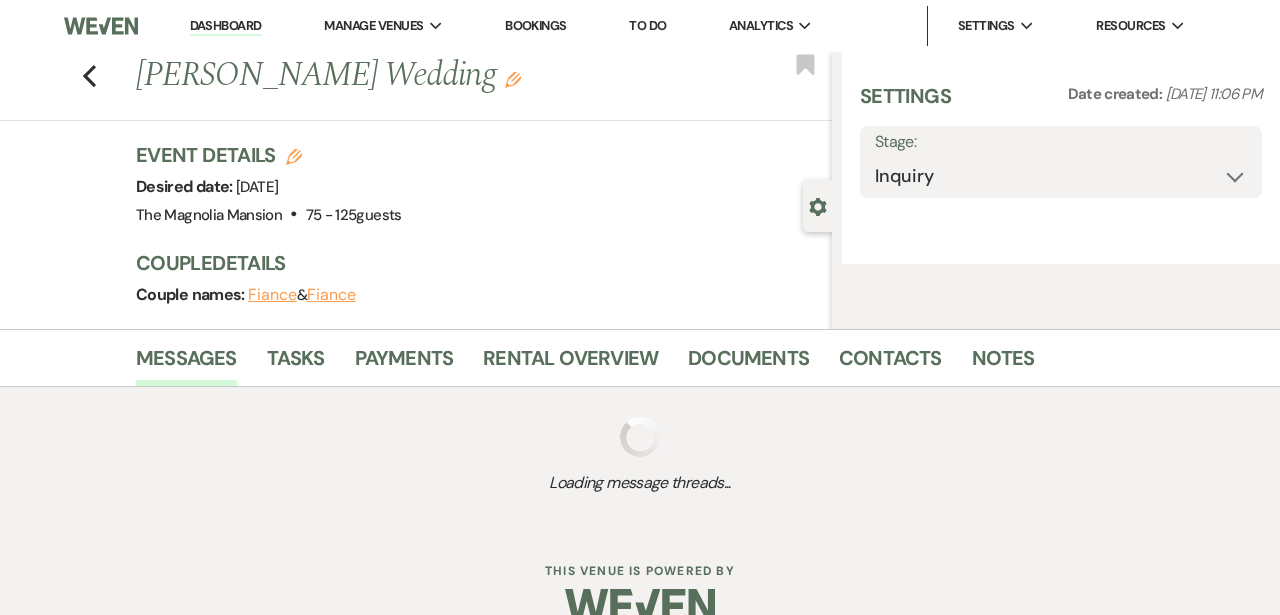 select on "3" 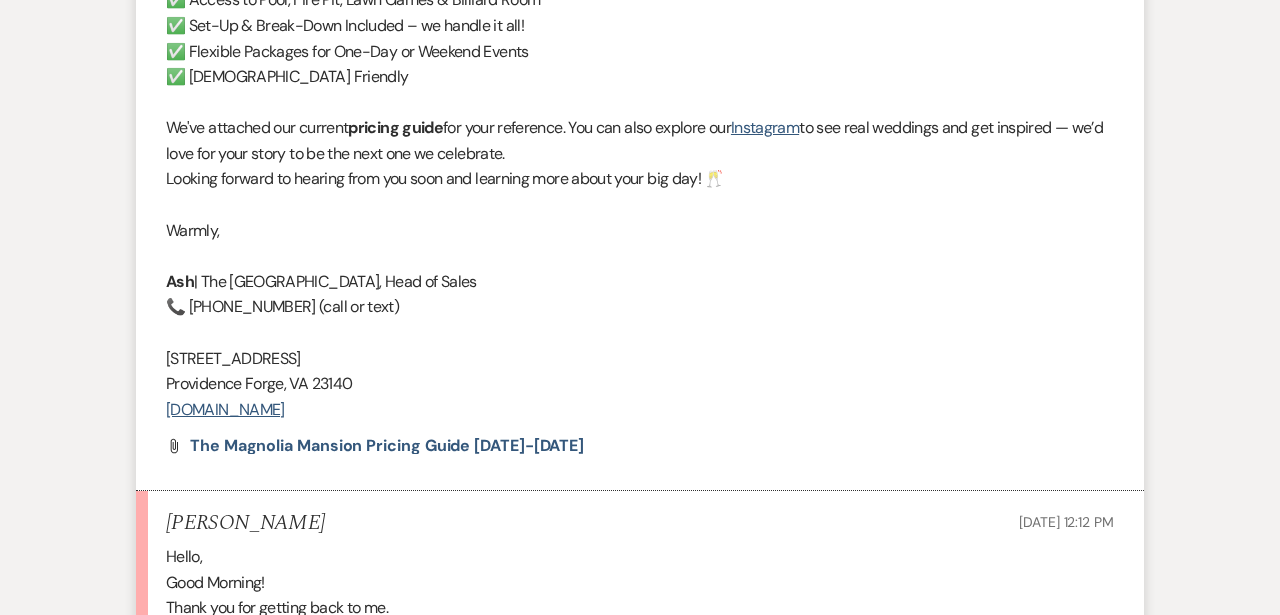 scroll, scrollTop: 2602, scrollLeft: 0, axis: vertical 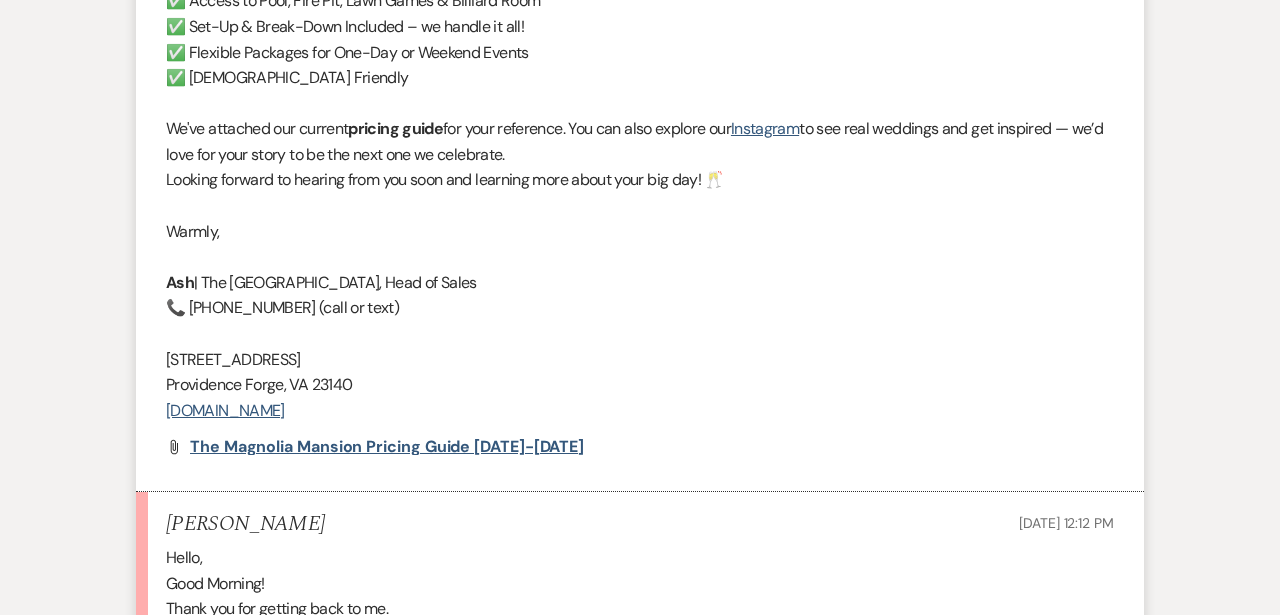 click on "The Magnolia Mansion Pricing Guide [DATE]-[DATE]" at bounding box center (387, 446) 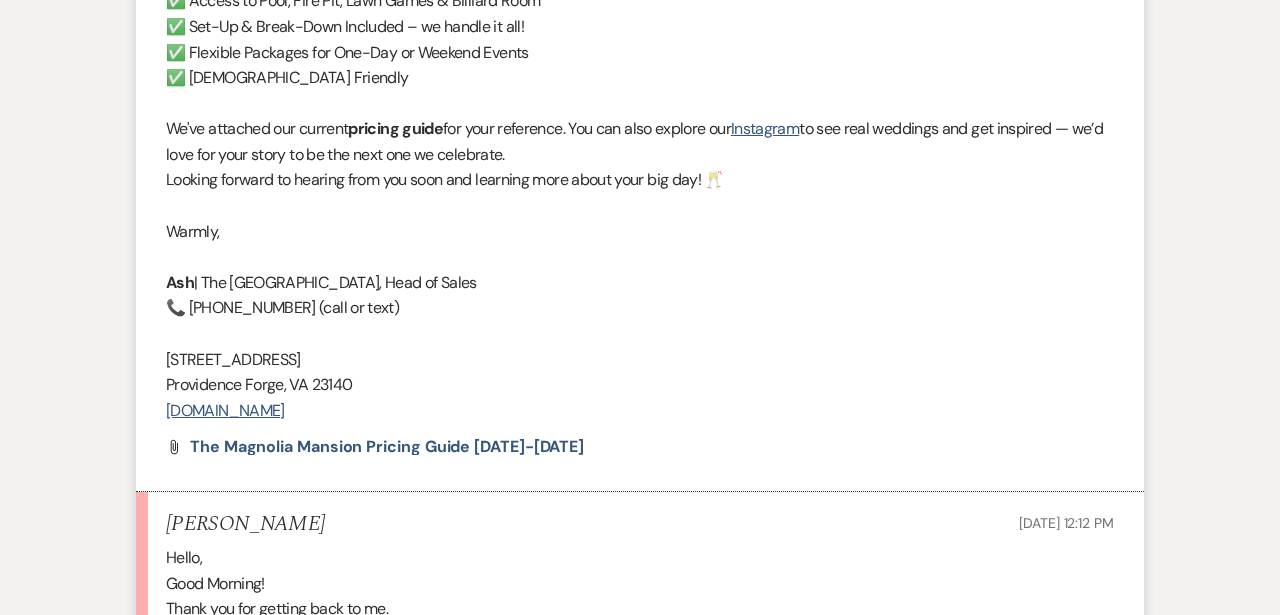 click on "✅ Access to Pool, Fire Pit, Lawn Games & Billiard Room" at bounding box center [640, 1] 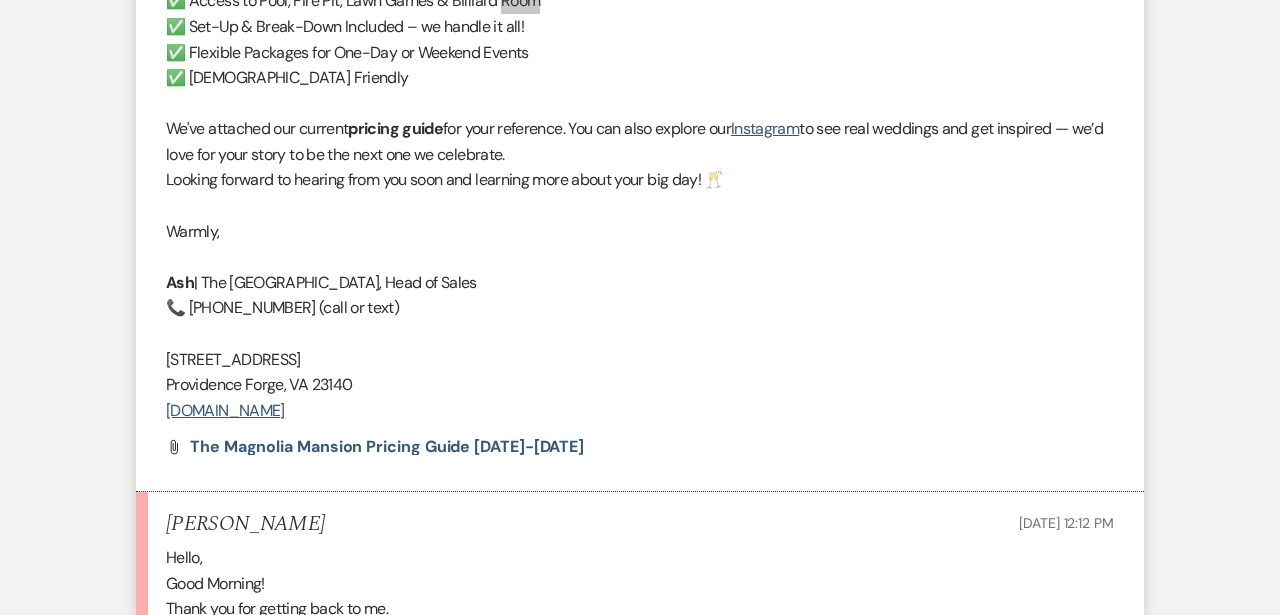 scroll, scrollTop: 2999, scrollLeft: 0, axis: vertical 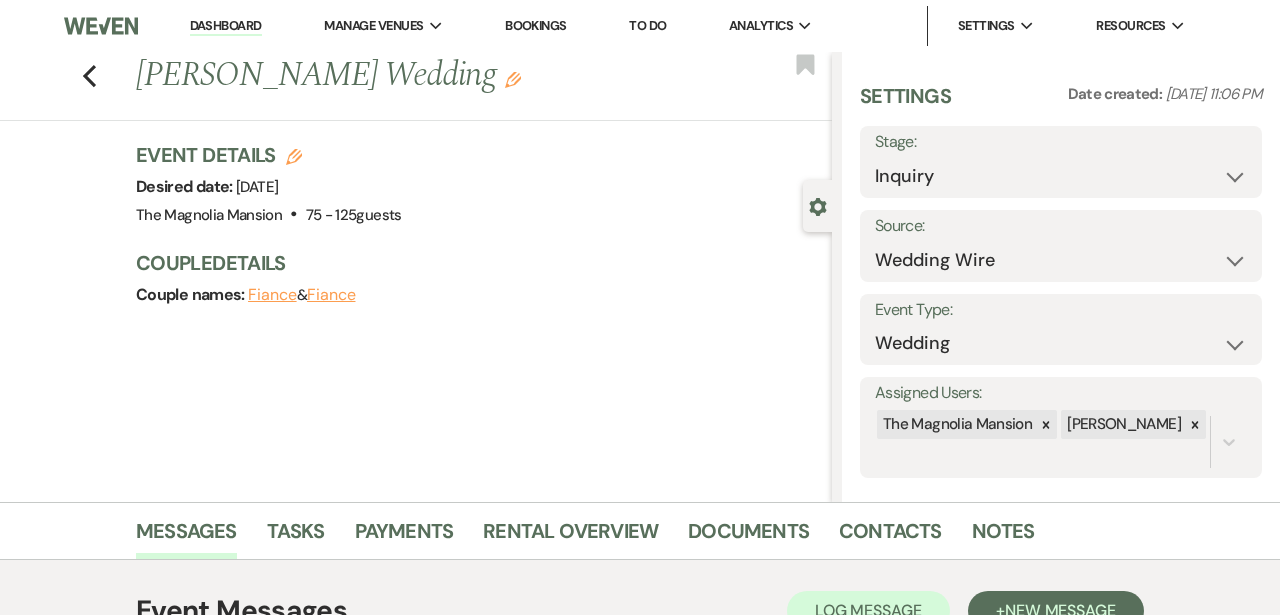 click on "Dashboard" at bounding box center (226, 26) 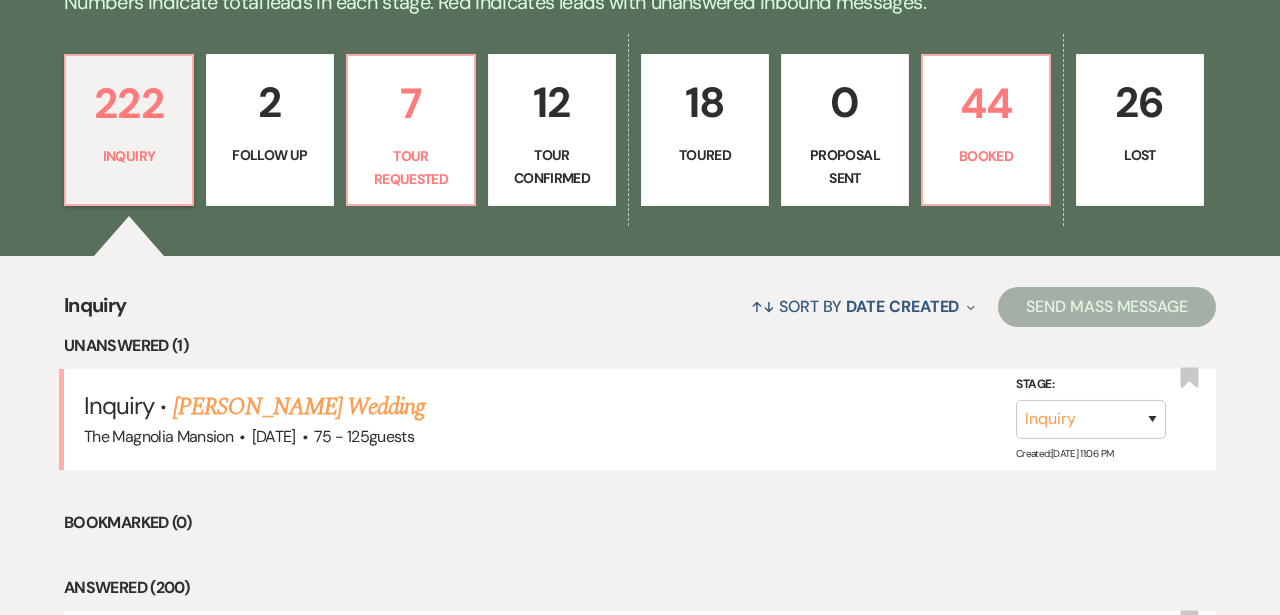 scroll, scrollTop: 518, scrollLeft: 0, axis: vertical 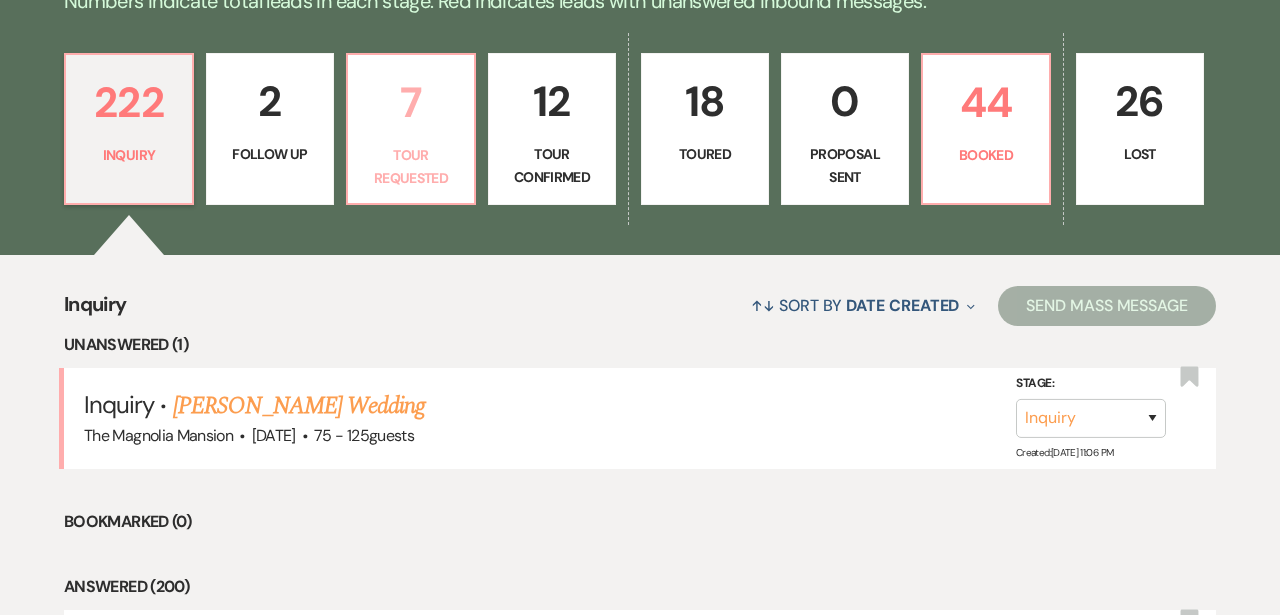 click on "7 Tour Requested" at bounding box center [411, 129] 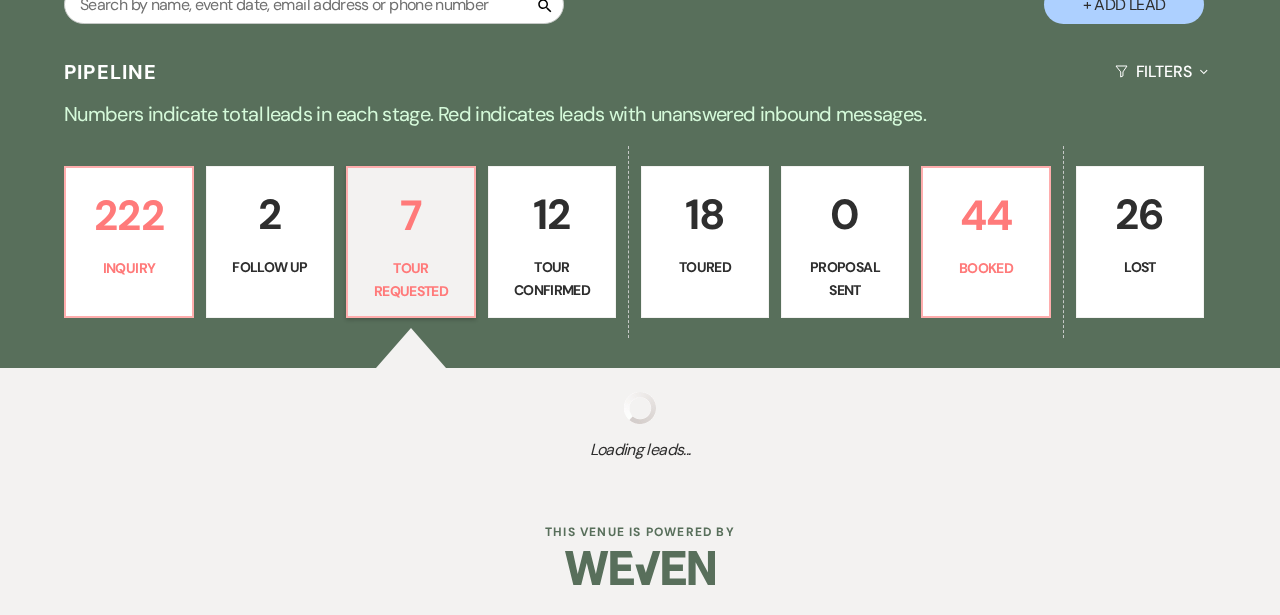 scroll, scrollTop: 405, scrollLeft: 0, axis: vertical 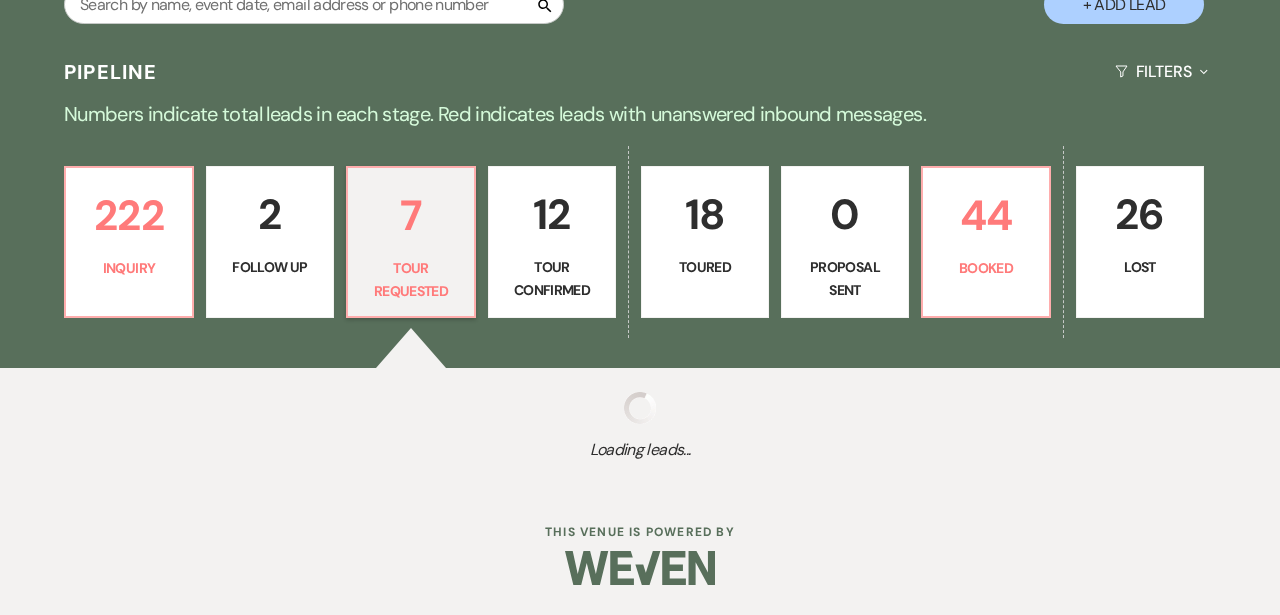 select on "2" 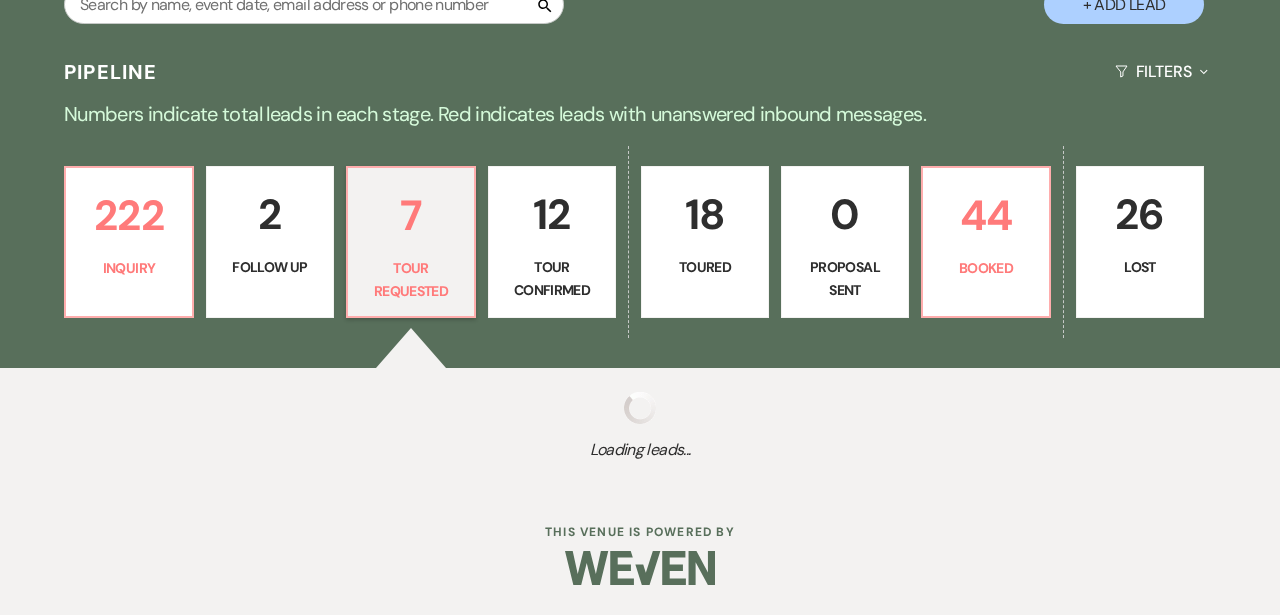 select on "2" 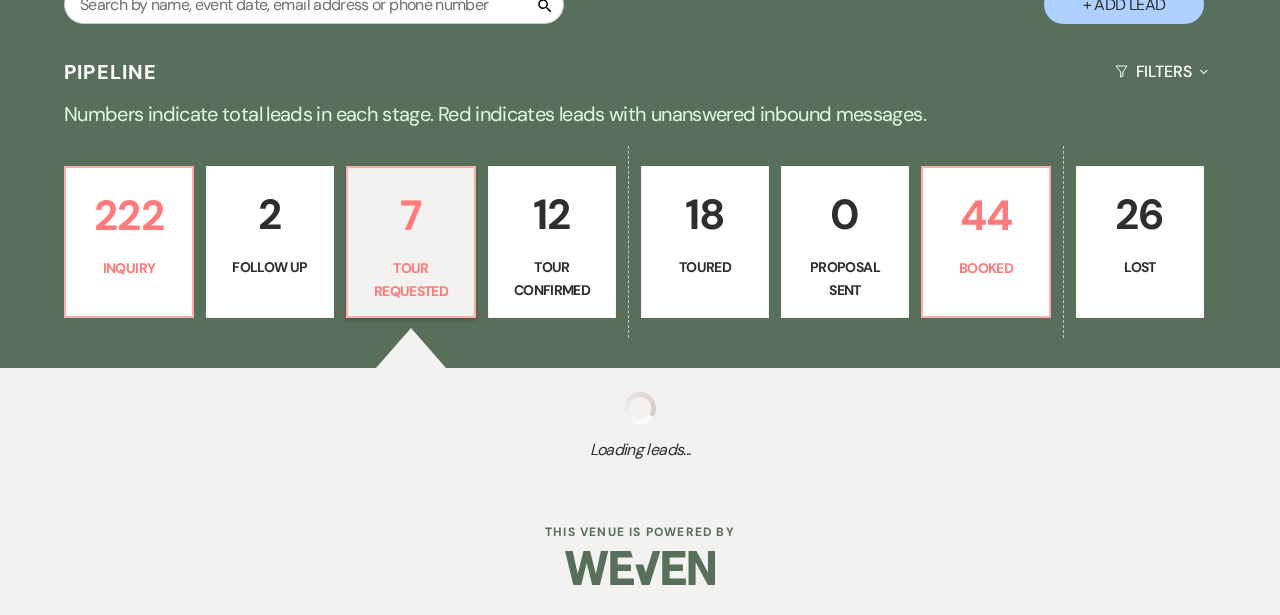 select on "2" 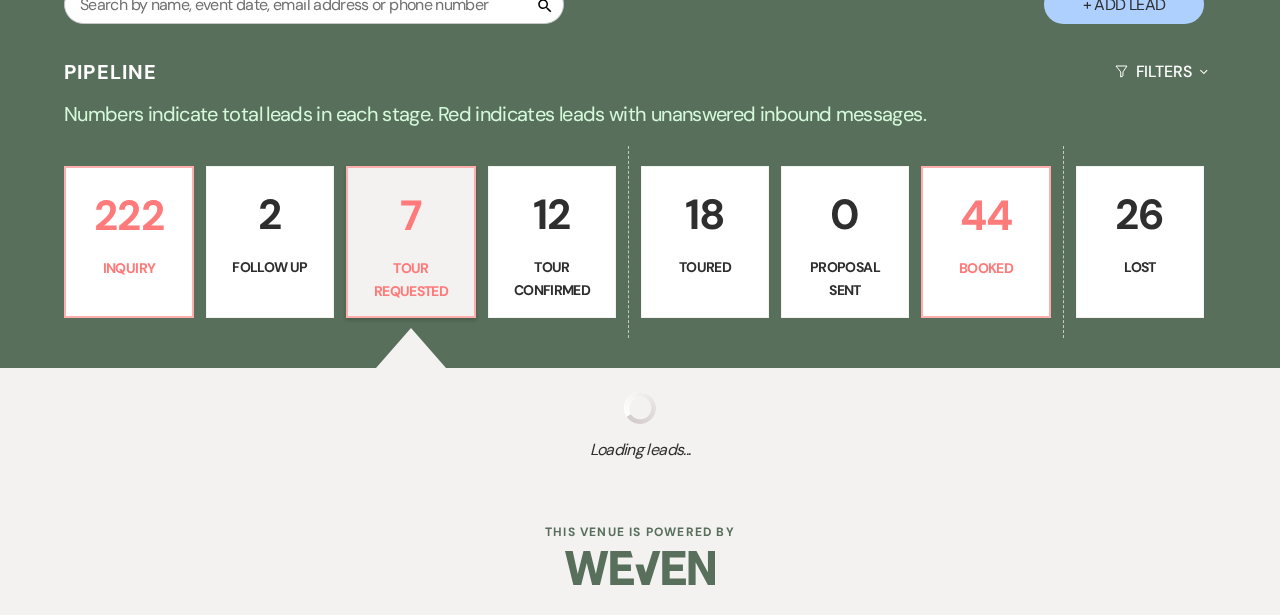 select on "2" 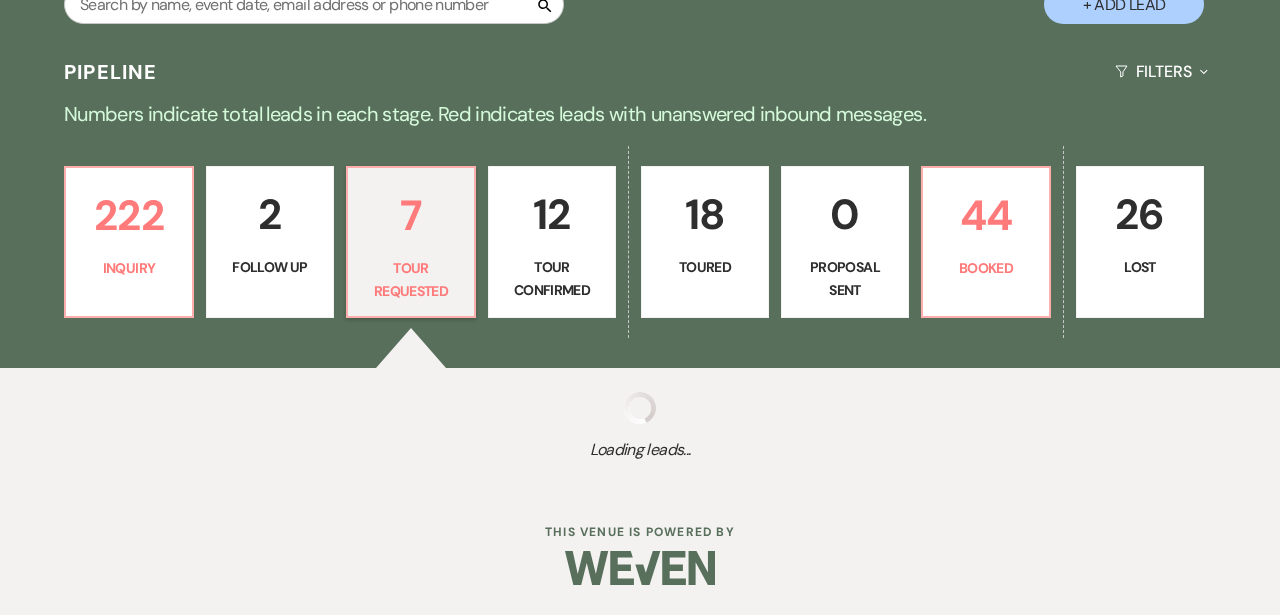 select on "2" 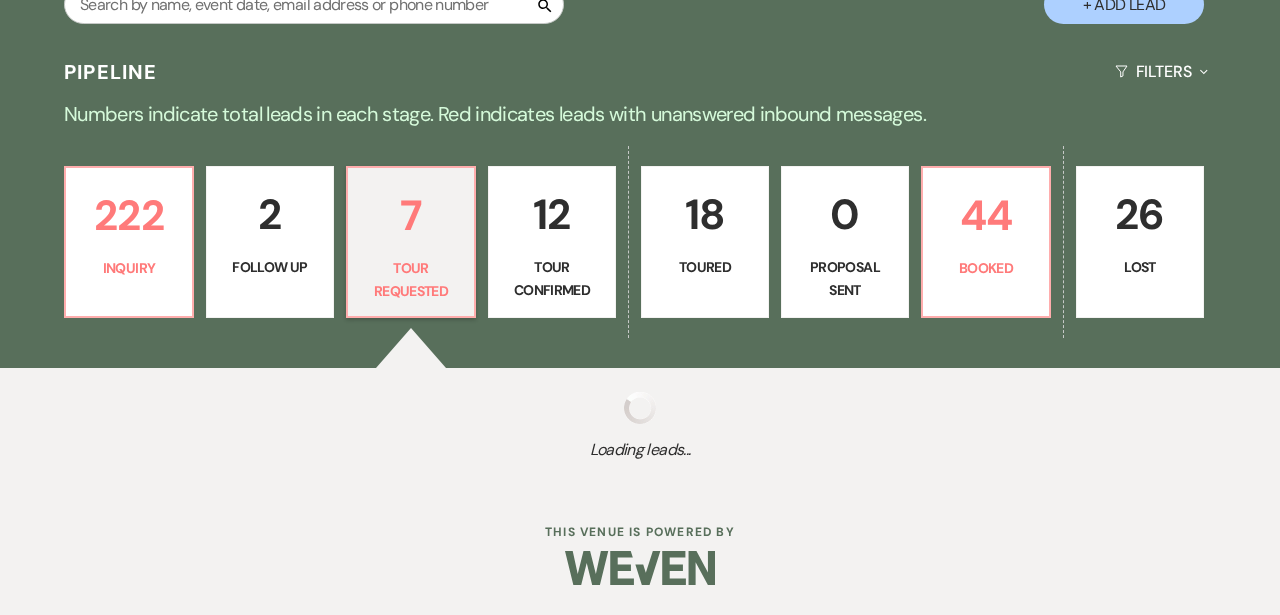 select on "2" 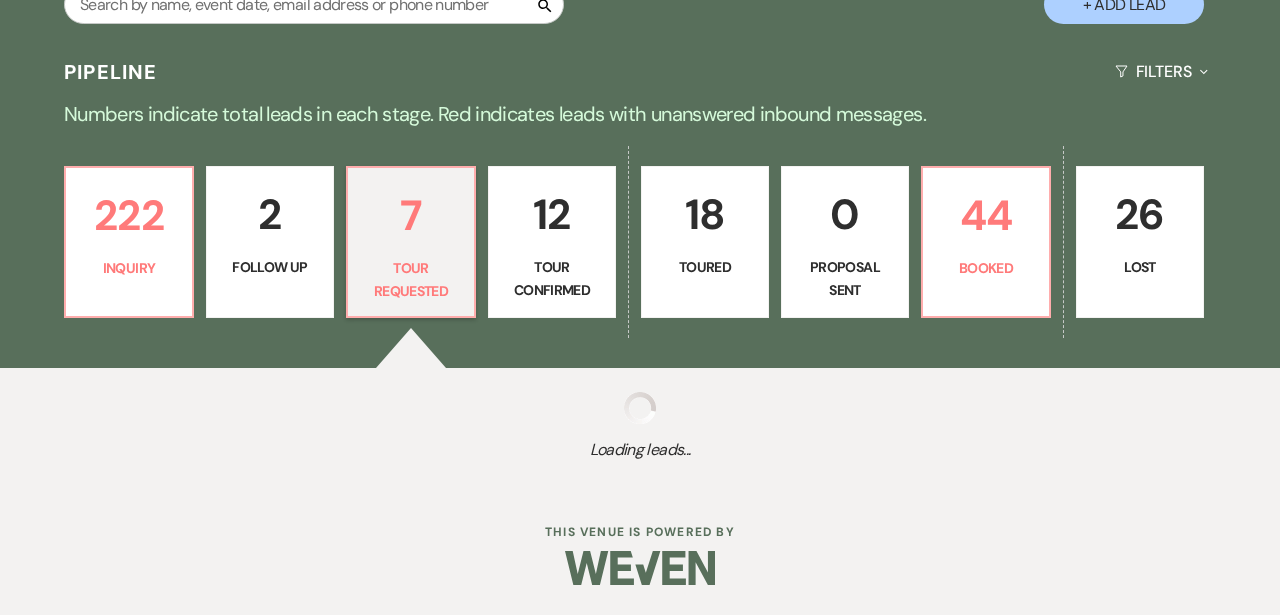 select on "2" 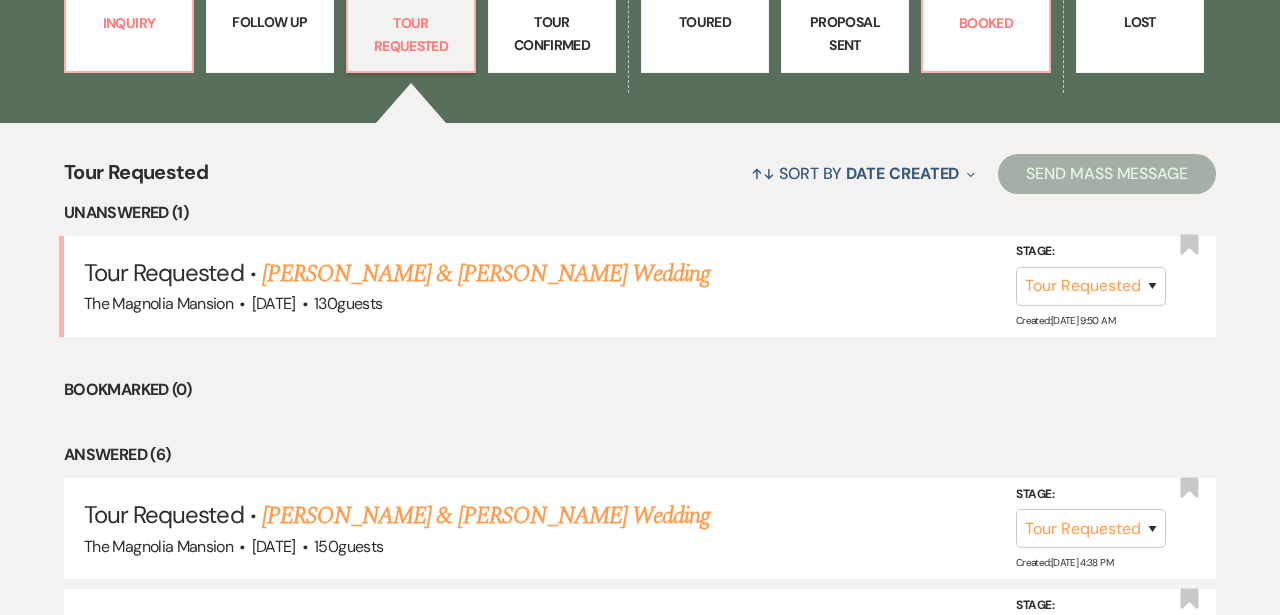 scroll, scrollTop: 652, scrollLeft: 0, axis: vertical 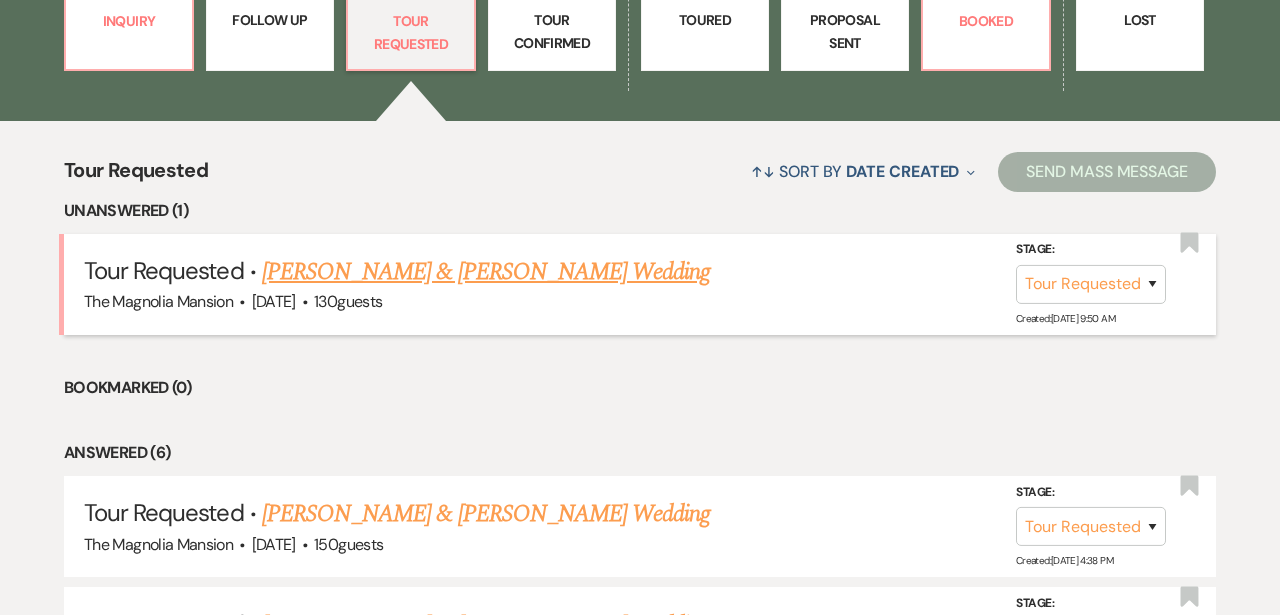 click on "[PERSON_NAME] & [PERSON_NAME] Wedding" at bounding box center (486, 272) 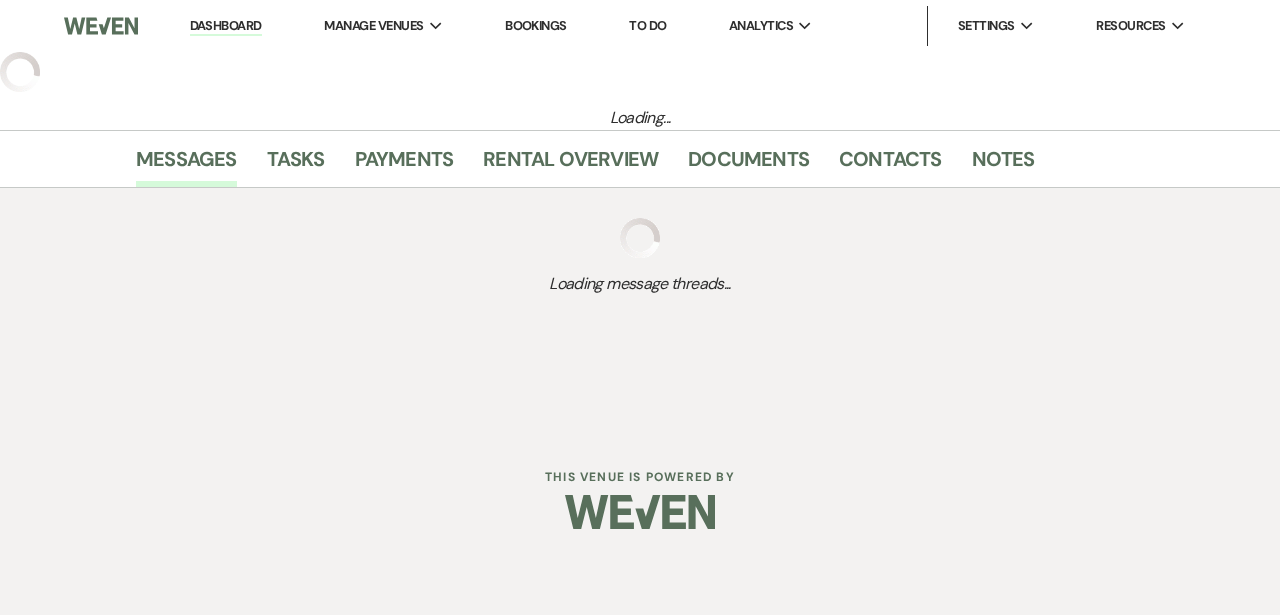 scroll, scrollTop: 0, scrollLeft: 0, axis: both 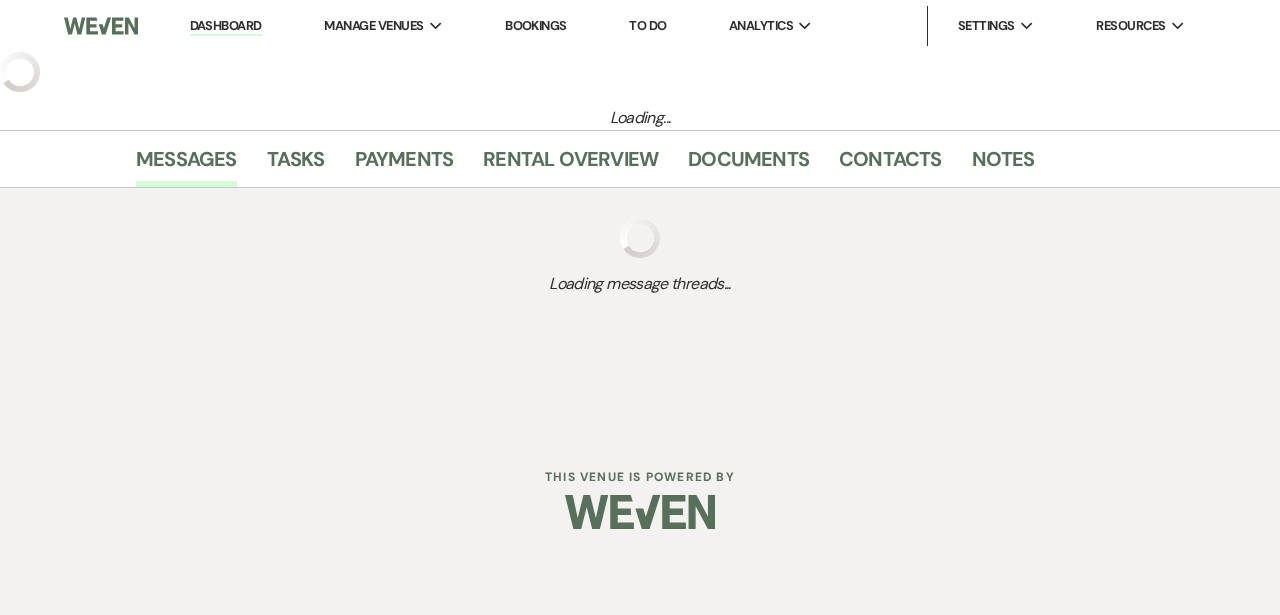 select on "2" 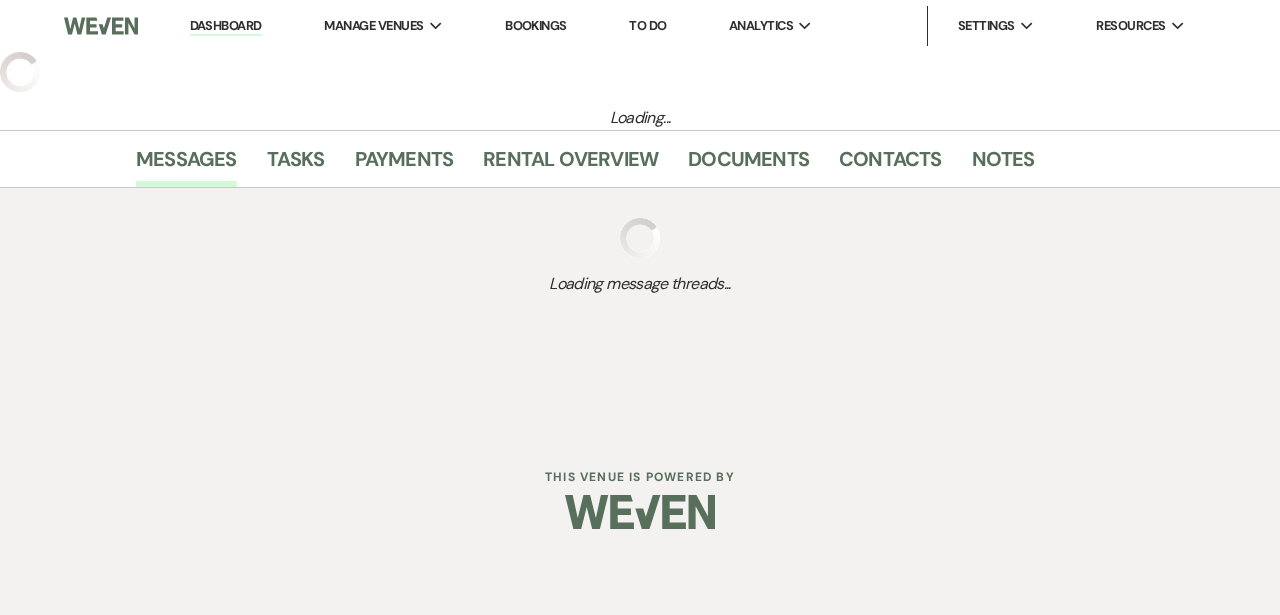select on "7" 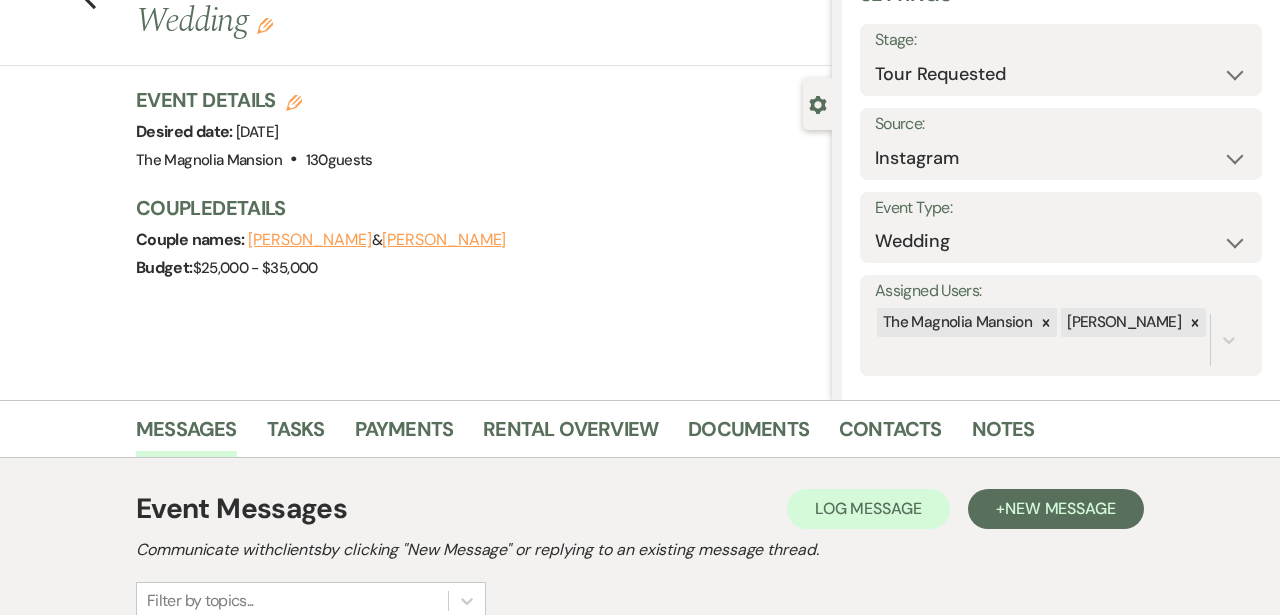 scroll, scrollTop: 0, scrollLeft: 0, axis: both 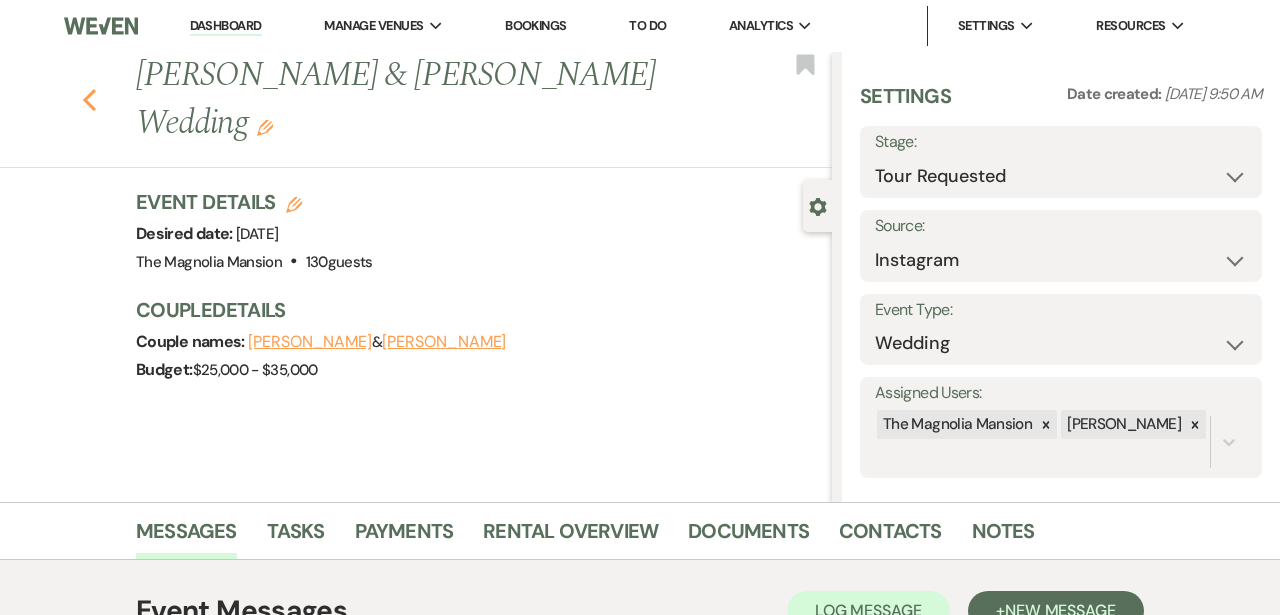 click 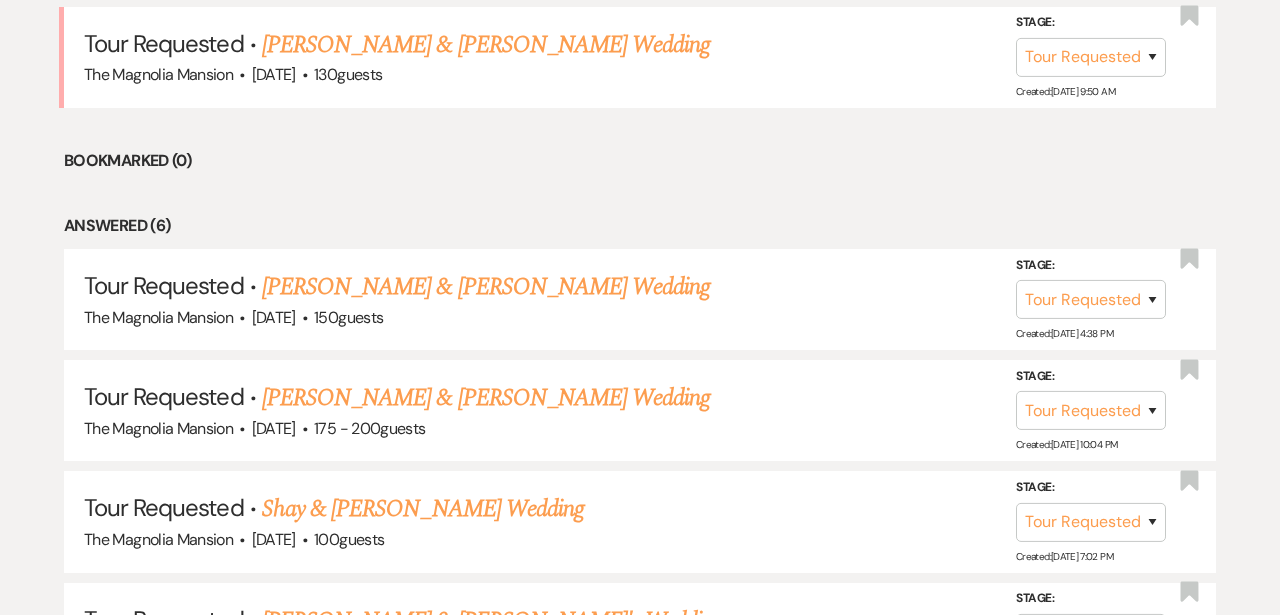 scroll, scrollTop: 891, scrollLeft: 0, axis: vertical 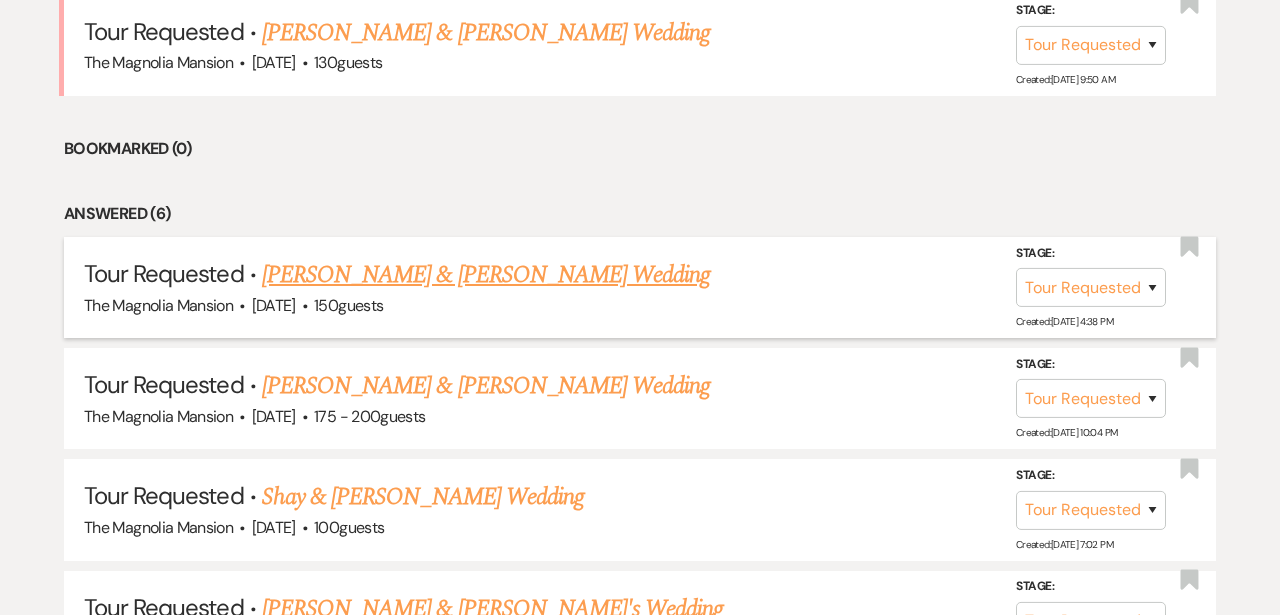 click on "[PERSON_NAME] & [PERSON_NAME] Wedding" at bounding box center (486, 275) 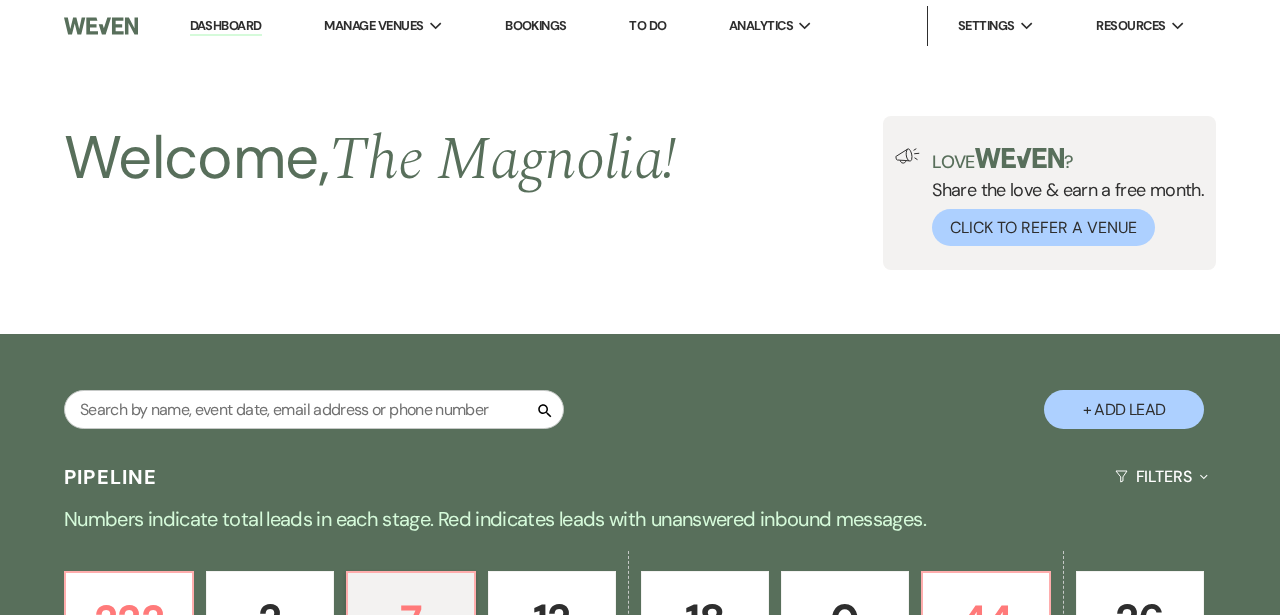 select on "2" 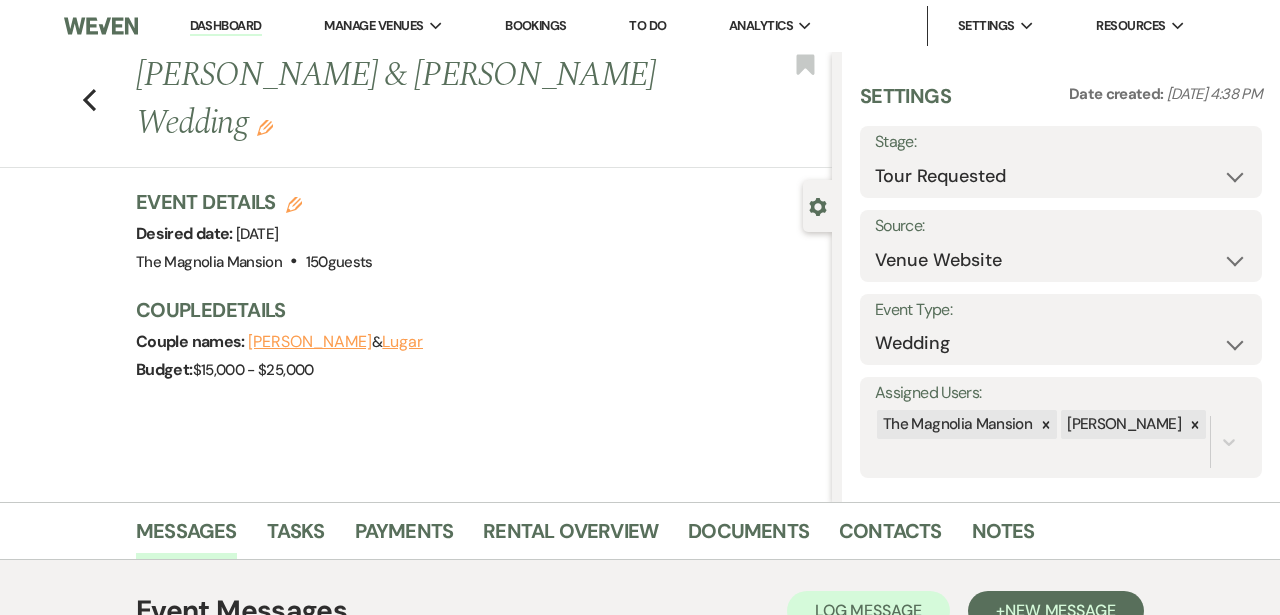 scroll, scrollTop: 359, scrollLeft: 0, axis: vertical 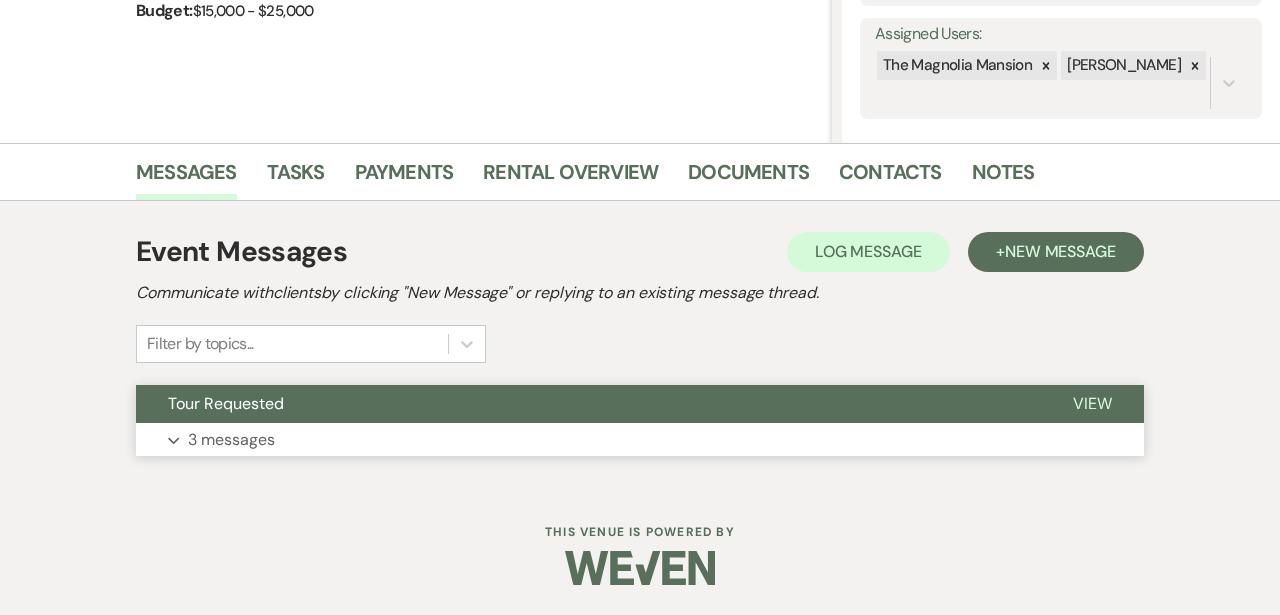 click on "3 messages" at bounding box center (231, 440) 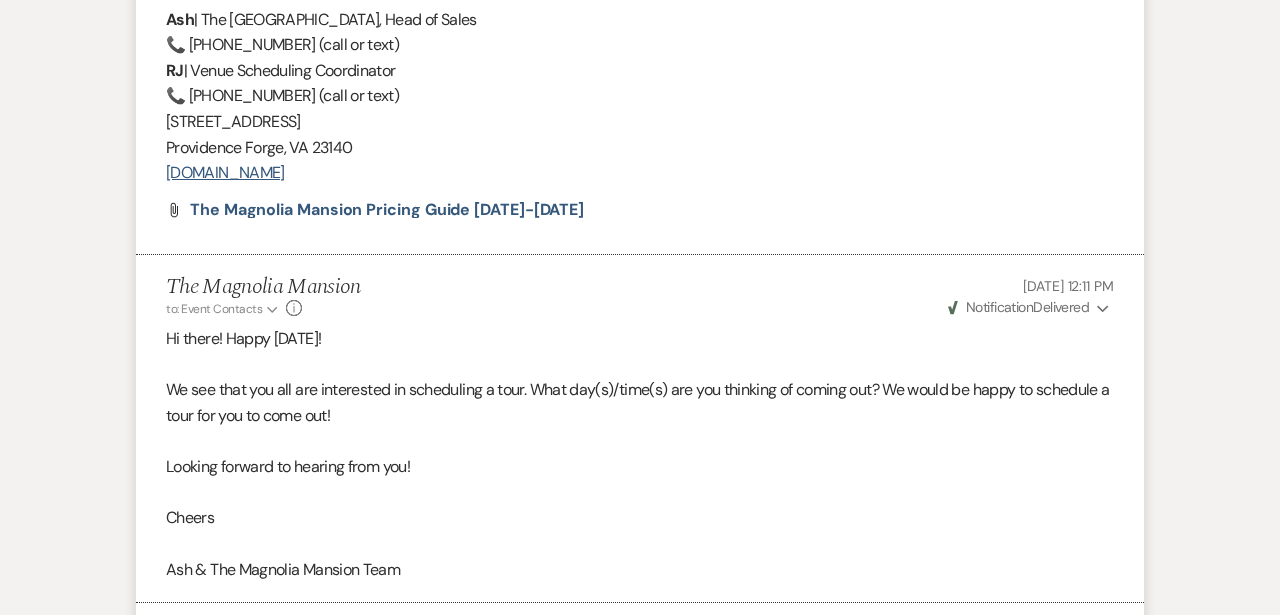 scroll, scrollTop: 2139, scrollLeft: 0, axis: vertical 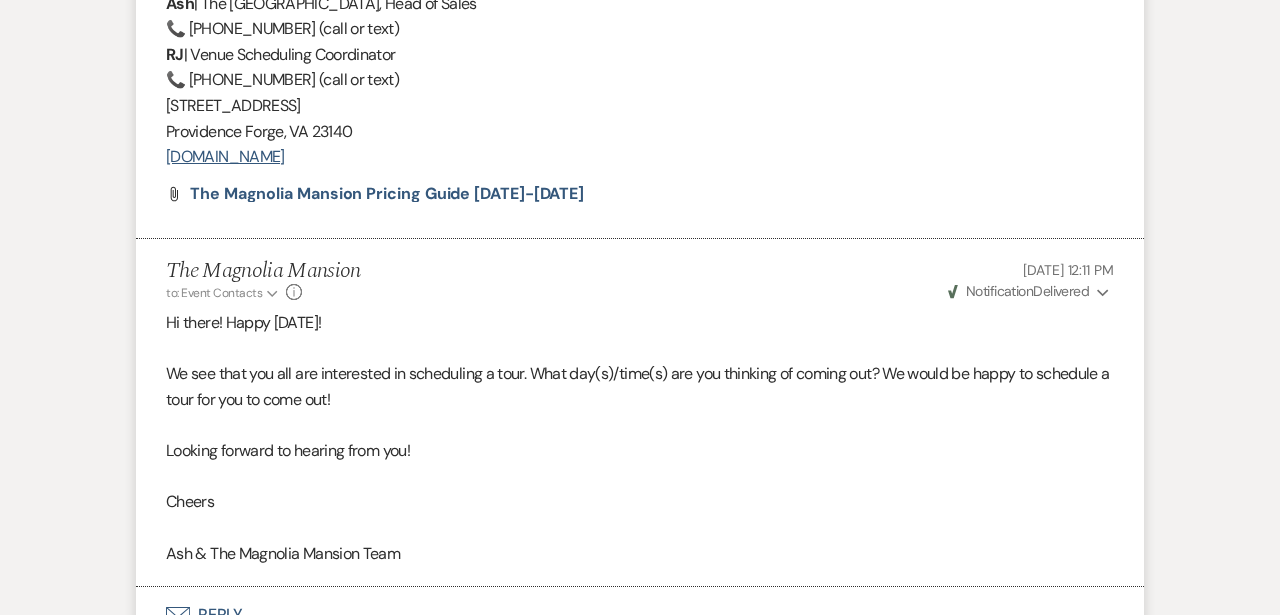 select on "2" 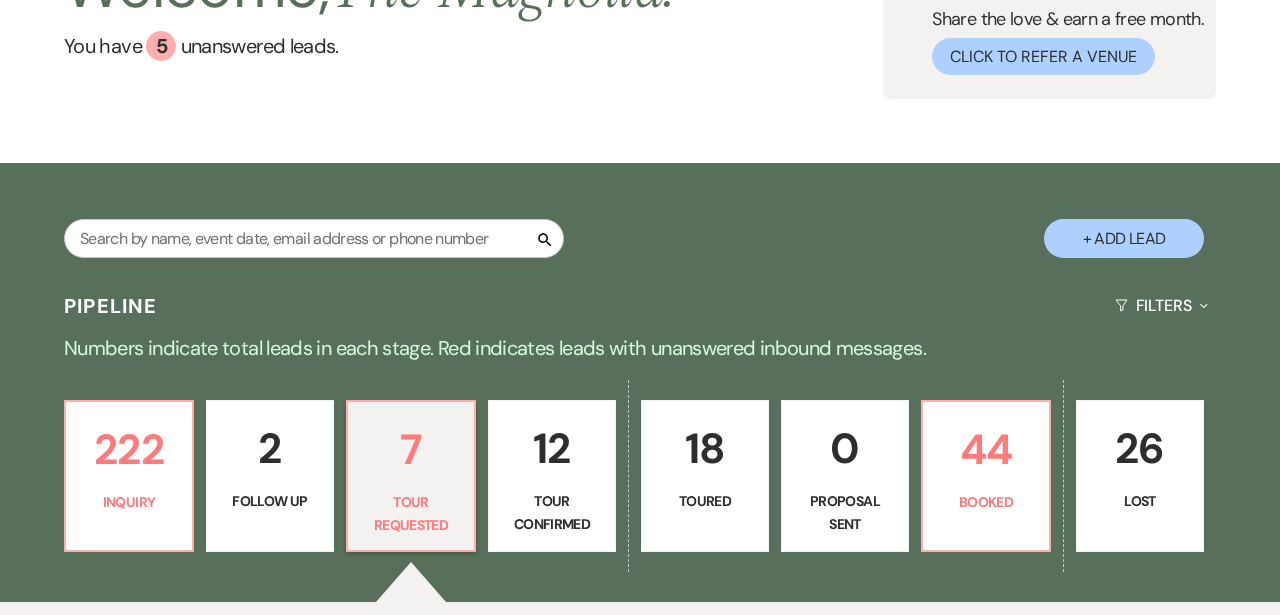 scroll, scrollTop: 0, scrollLeft: 0, axis: both 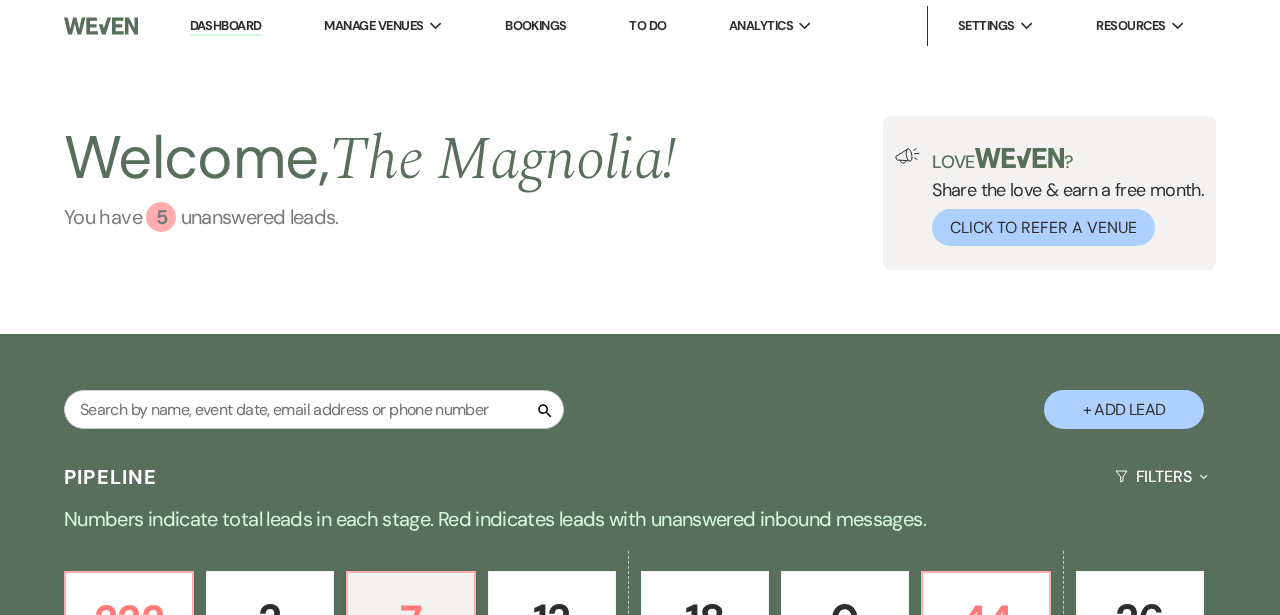 click on "5" at bounding box center [161, 217] 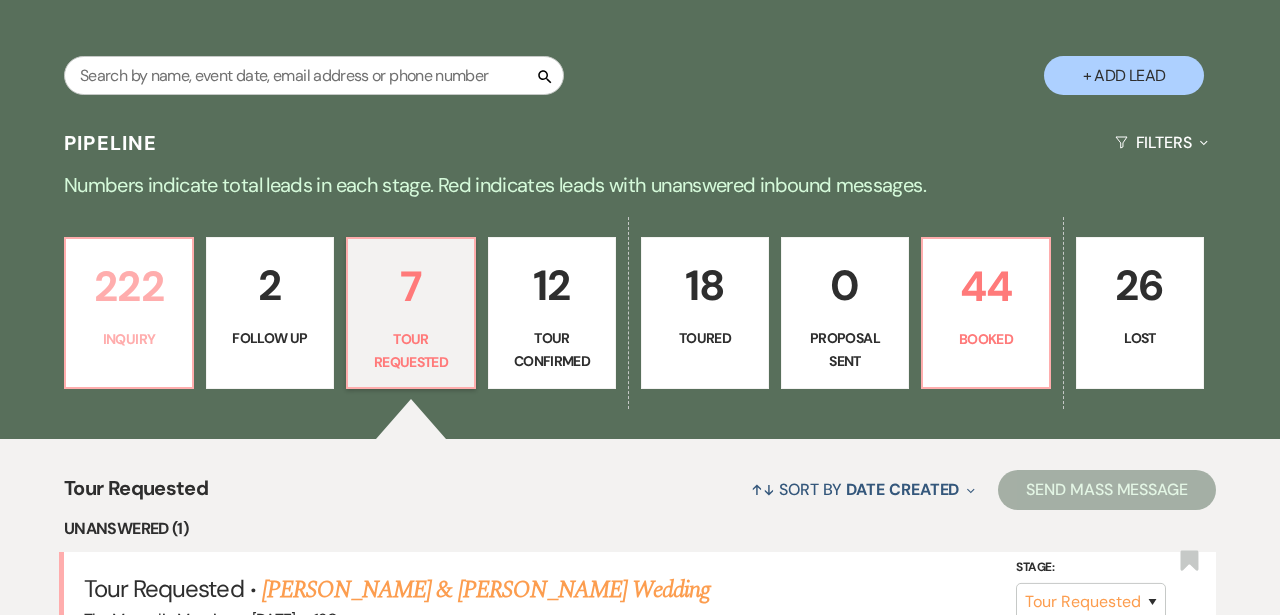 click on "222" at bounding box center [129, 286] 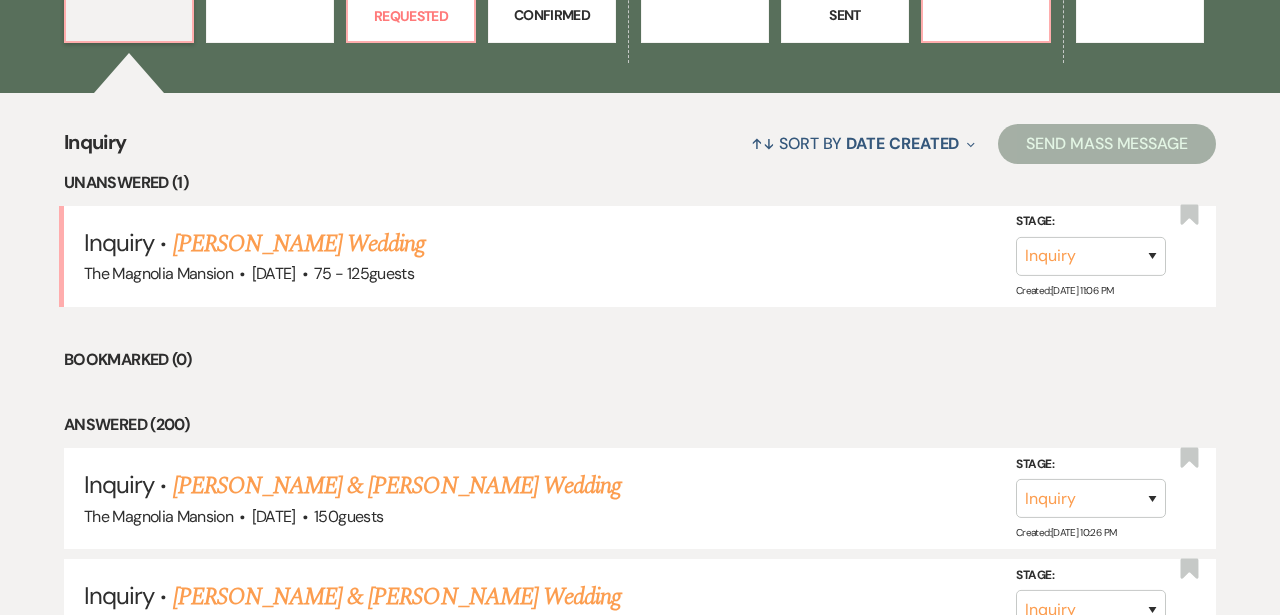 scroll, scrollTop: 681, scrollLeft: 0, axis: vertical 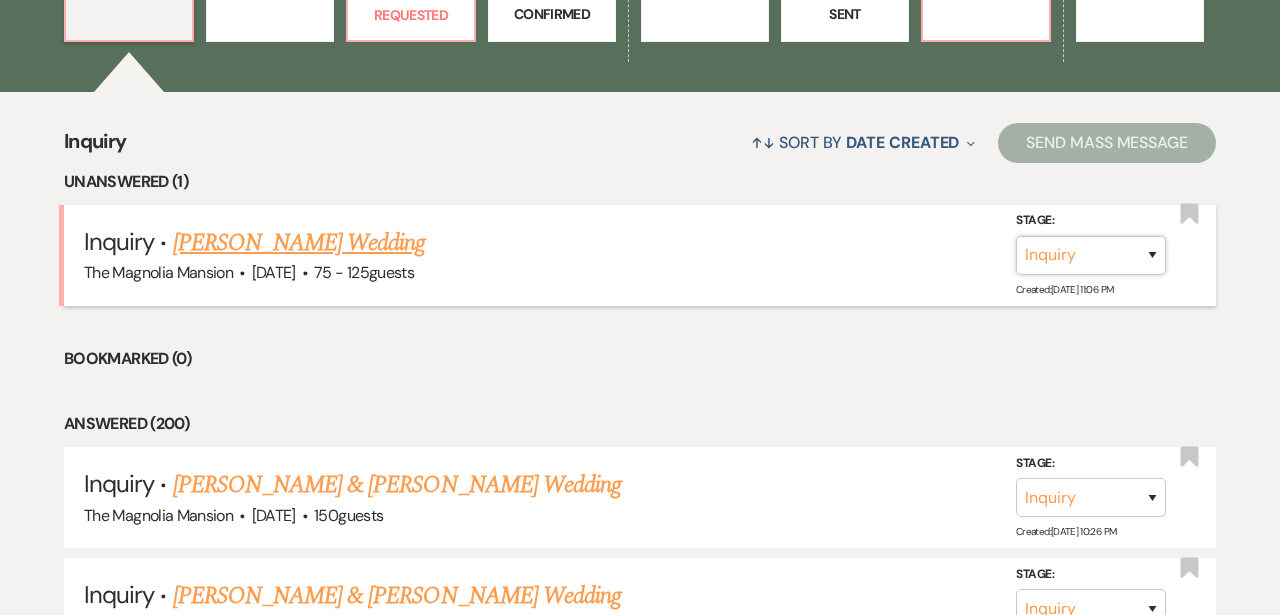 click on "Inquiry Follow Up Tour Requested Tour Confirmed Toured Proposal Sent Booked Lost" at bounding box center [1091, 255] 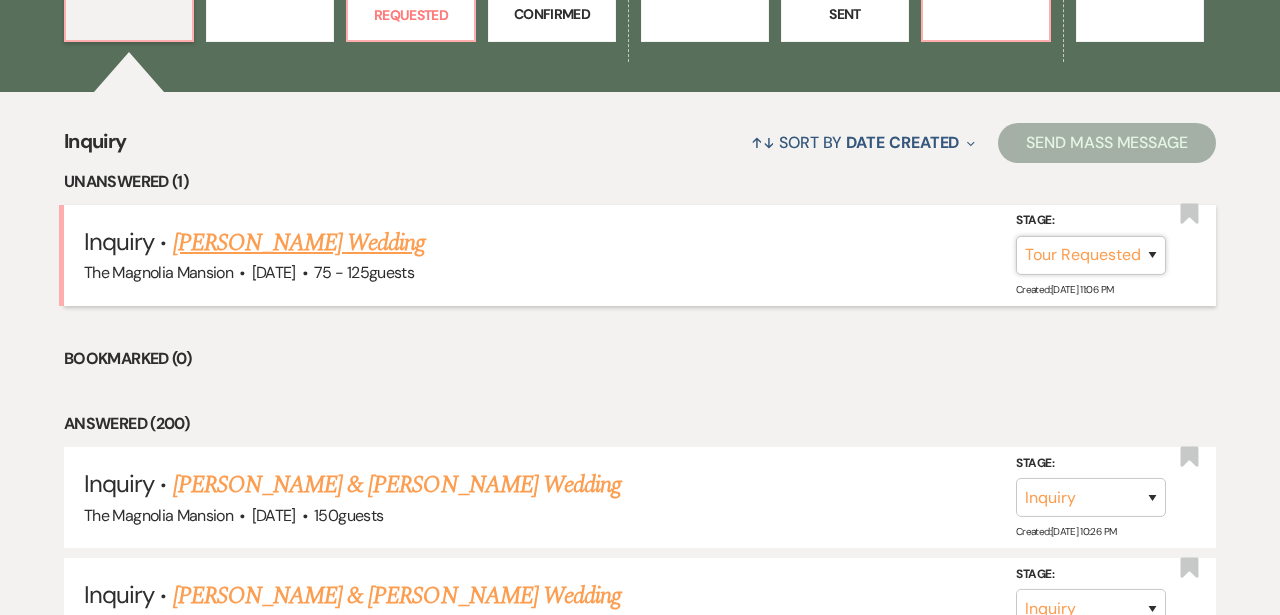 click on "Tour Requested" at bounding box center (0, 0) 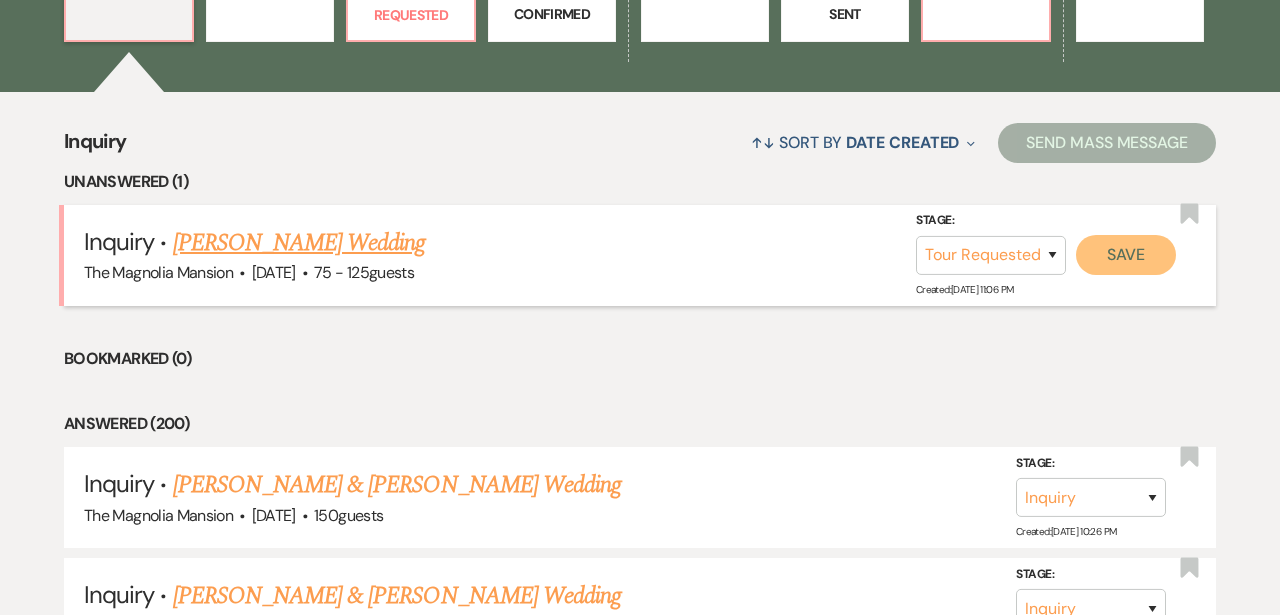 click on "Save" at bounding box center (1126, 255) 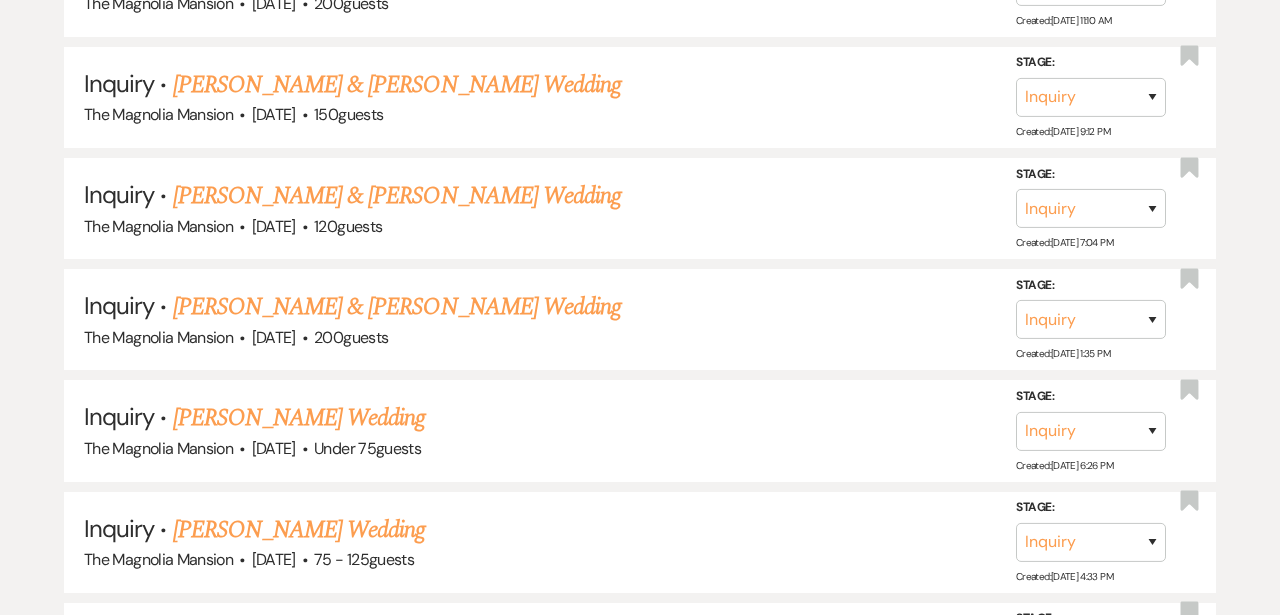 scroll, scrollTop: 3307, scrollLeft: 0, axis: vertical 